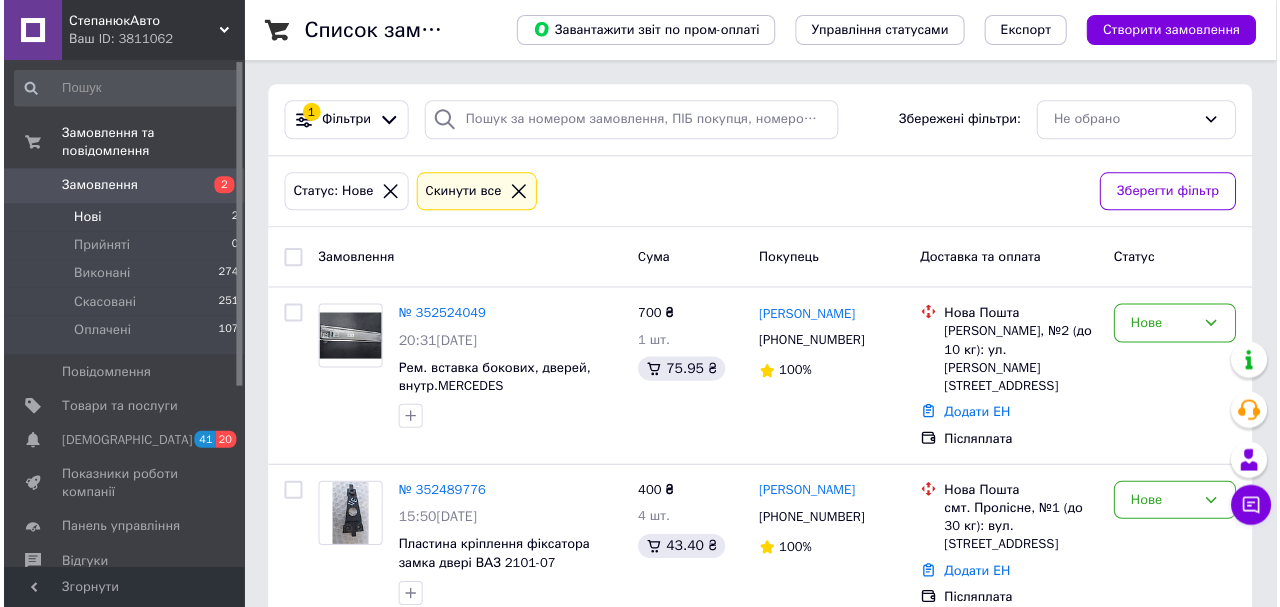 scroll, scrollTop: 0, scrollLeft: 0, axis: both 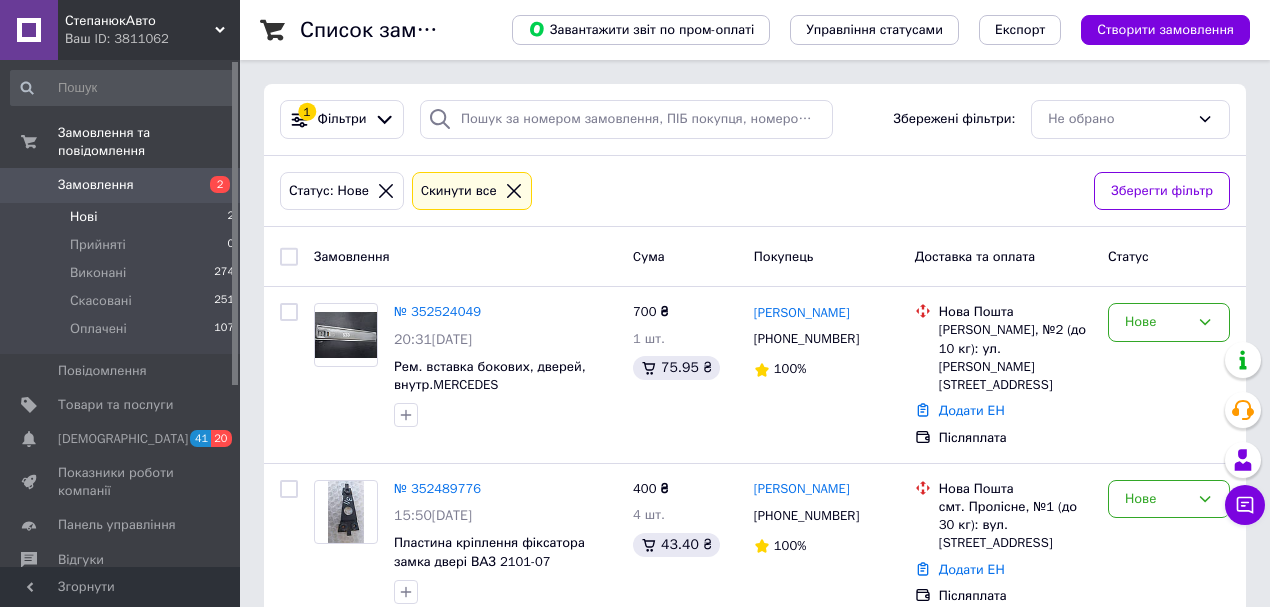 click on "№ 352524049" at bounding box center (437, 311) 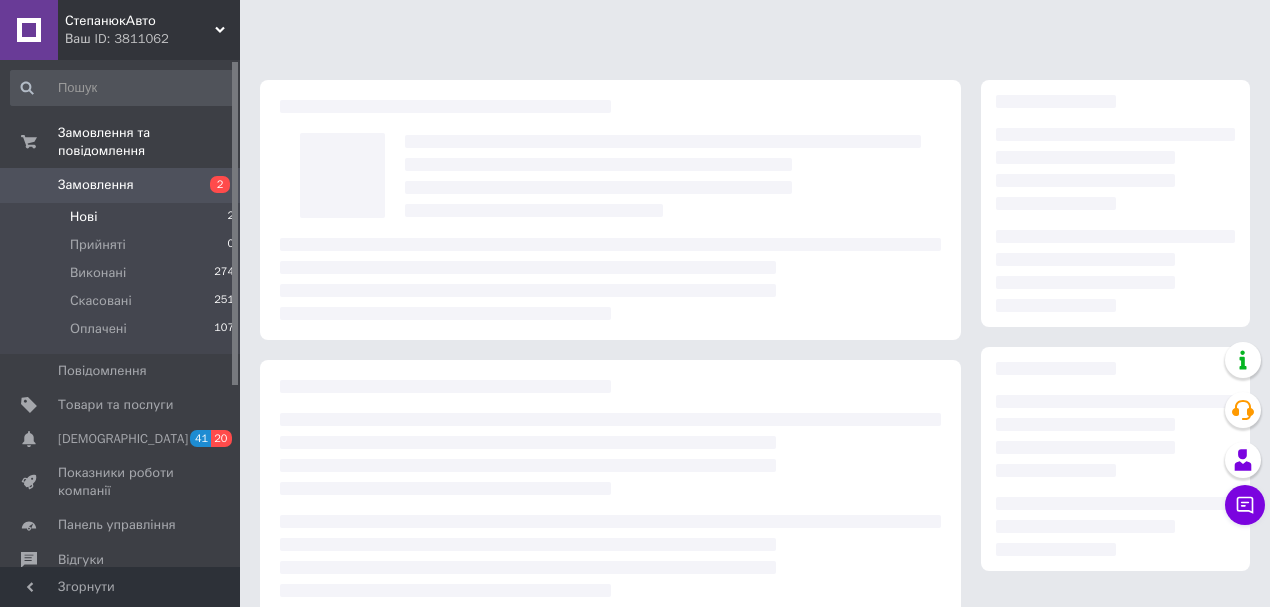 click on "Нові" at bounding box center (83, 217) 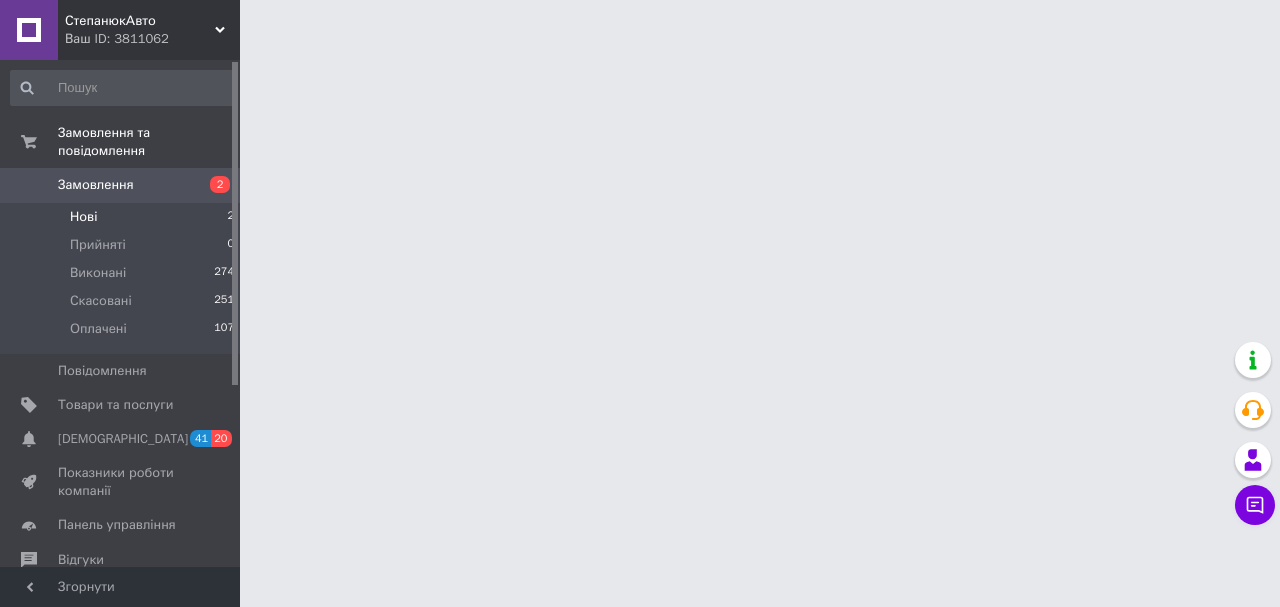 click on "Замовлення" at bounding box center [96, 185] 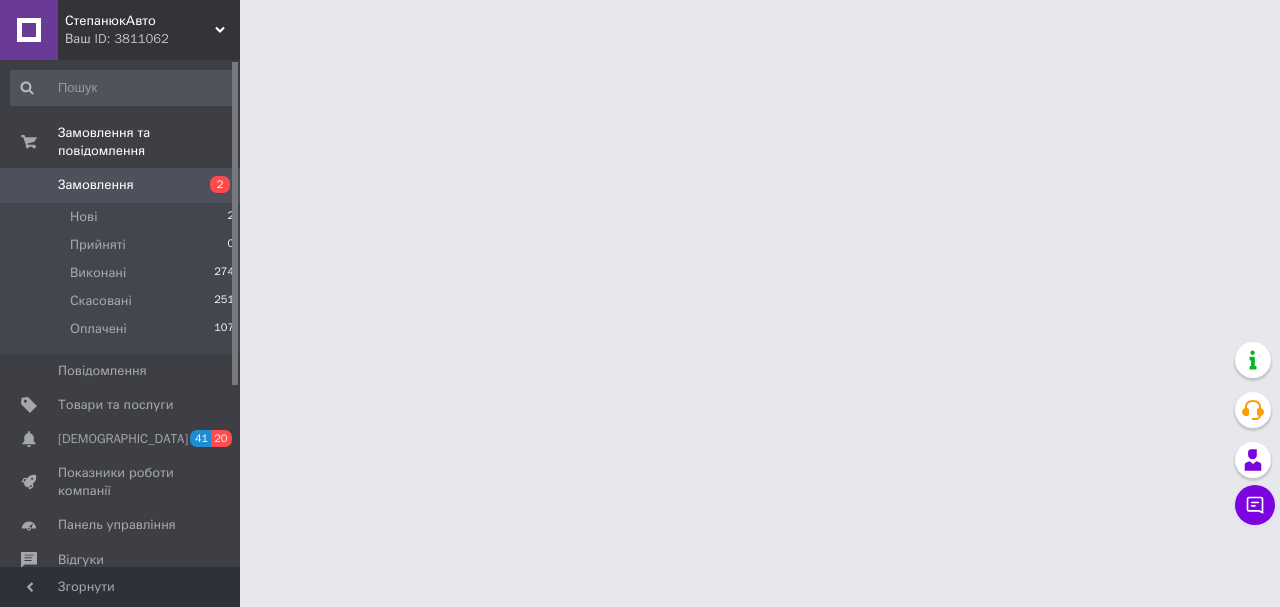 click on "Замовлення" at bounding box center (96, 185) 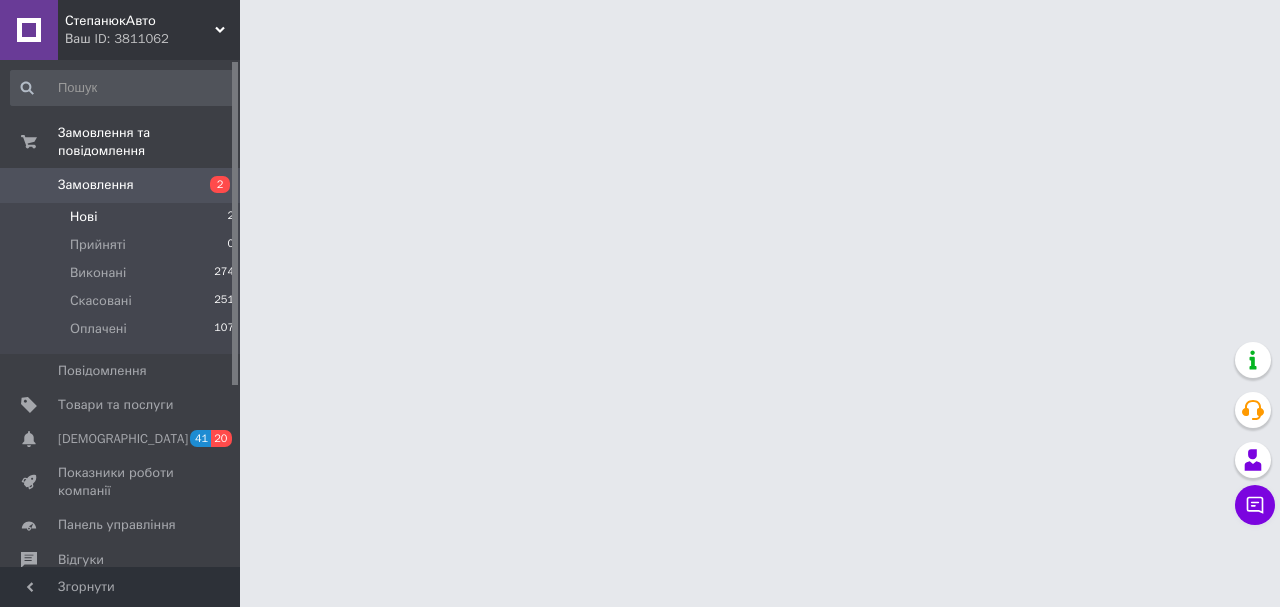 click on "Нові" at bounding box center (83, 217) 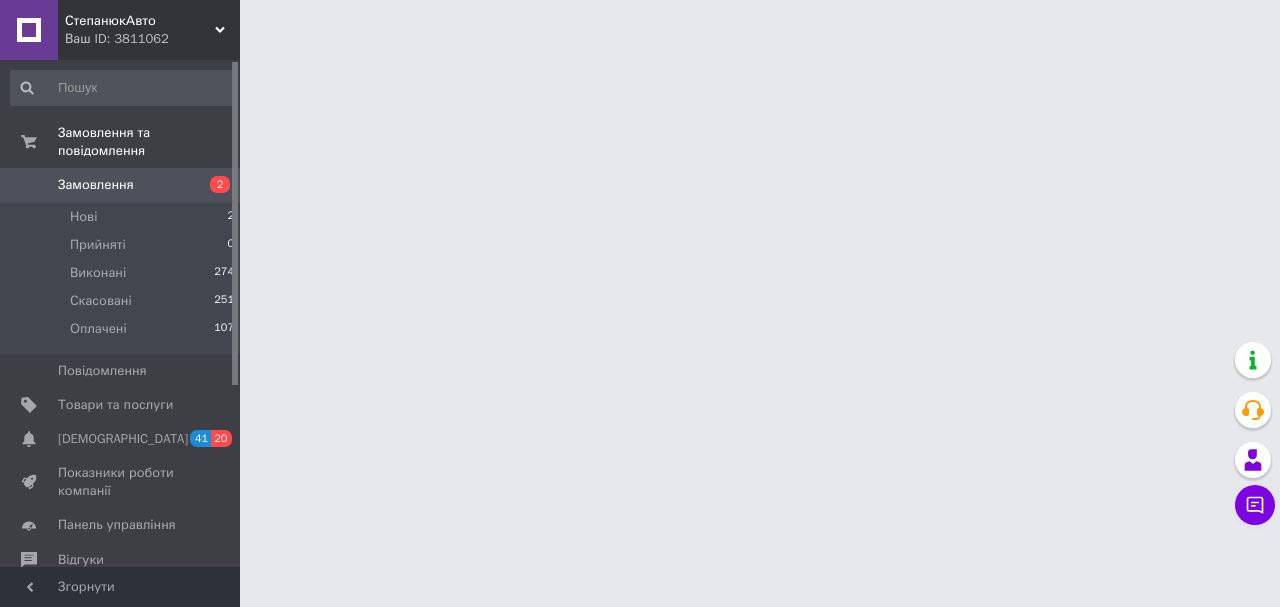 click on "Замовлення" at bounding box center [96, 185] 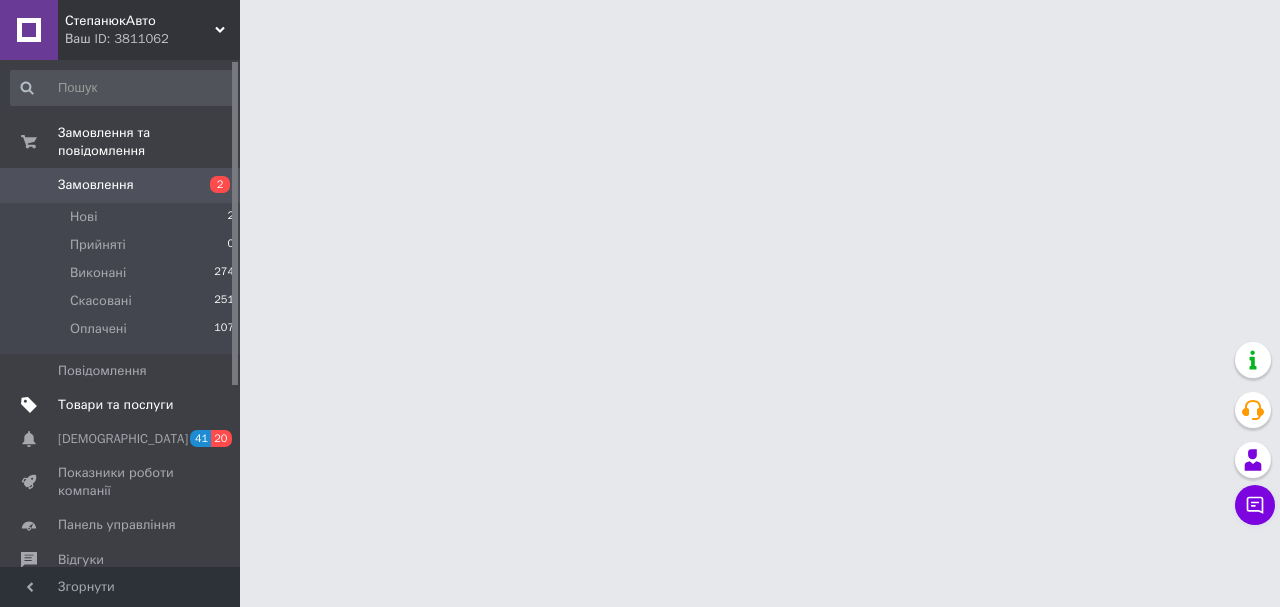 click on "Товари та послуги" at bounding box center (115, 405) 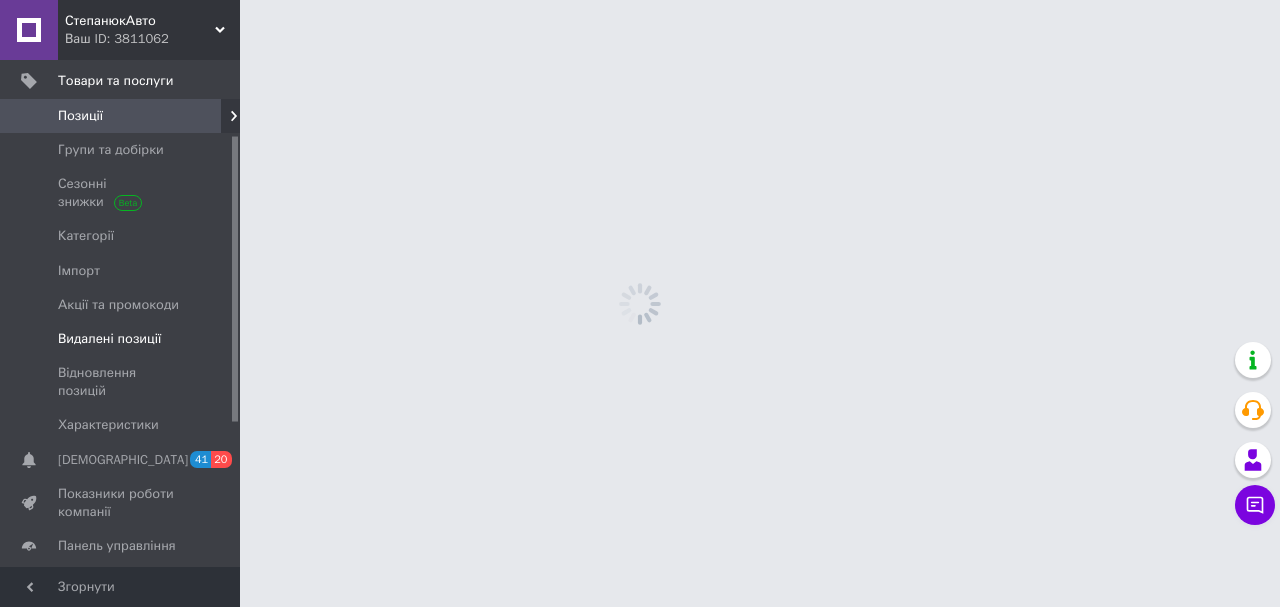 scroll, scrollTop: 133, scrollLeft: 0, axis: vertical 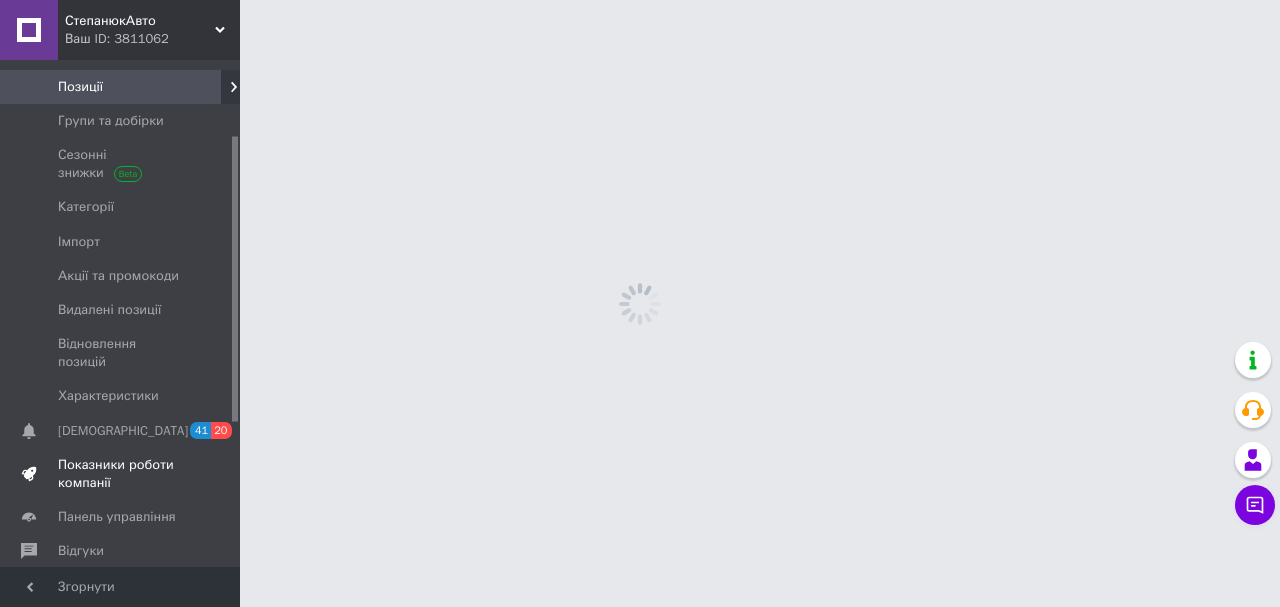 click on "Показники роботи компанії" at bounding box center (121, 474) 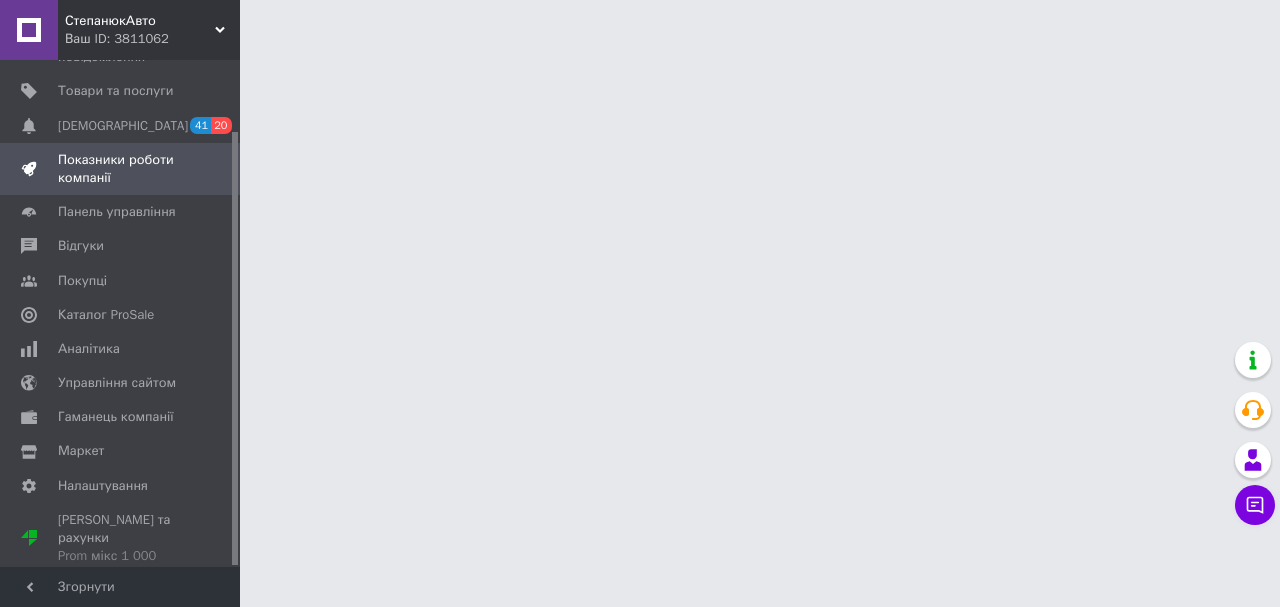 scroll, scrollTop: 82, scrollLeft: 0, axis: vertical 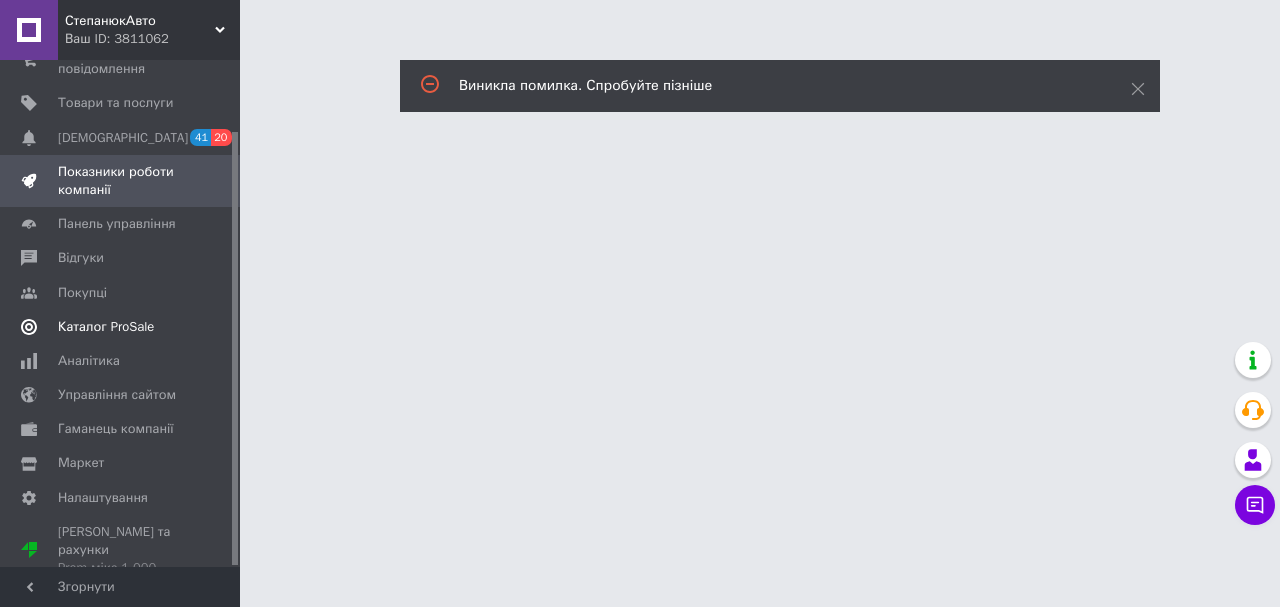 click on "Каталог ProSale" at bounding box center (106, 327) 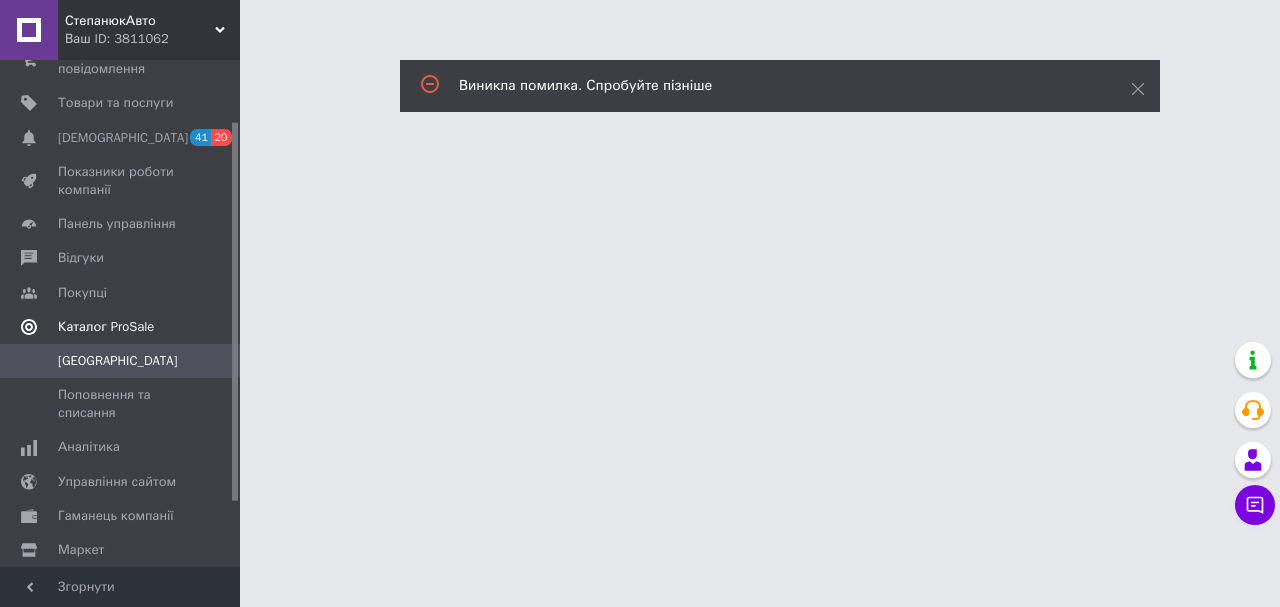 click on "Каталог ProSale" at bounding box center (106, 327) 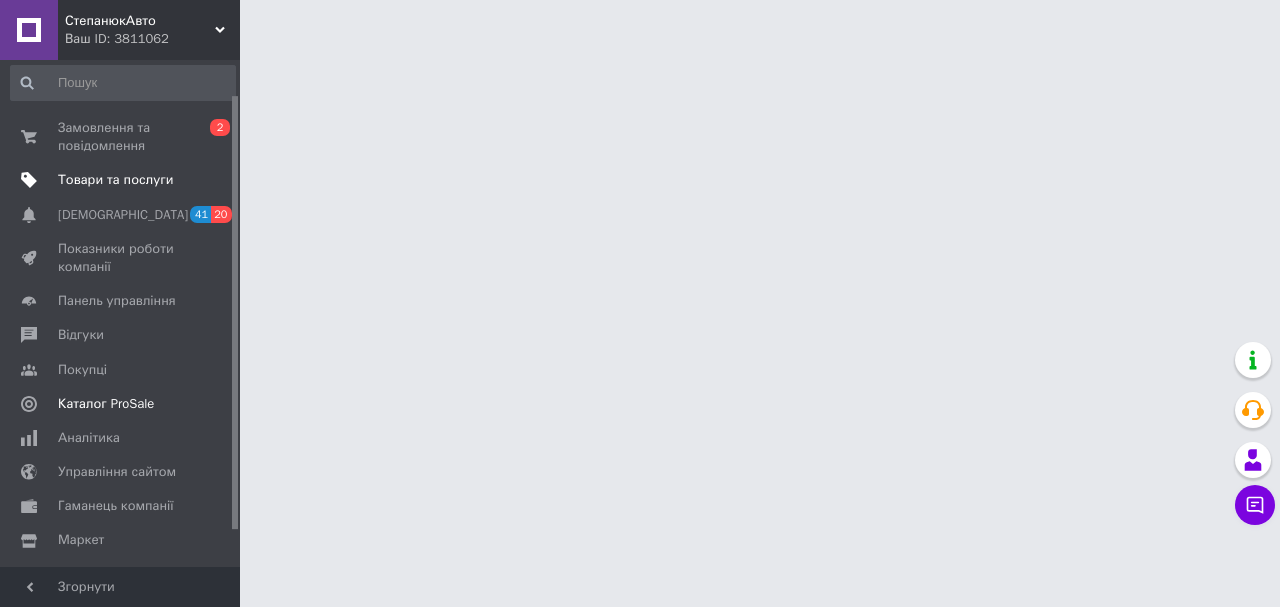 scroll, scrollTop: 0, scrollLeft: 0, axis: both 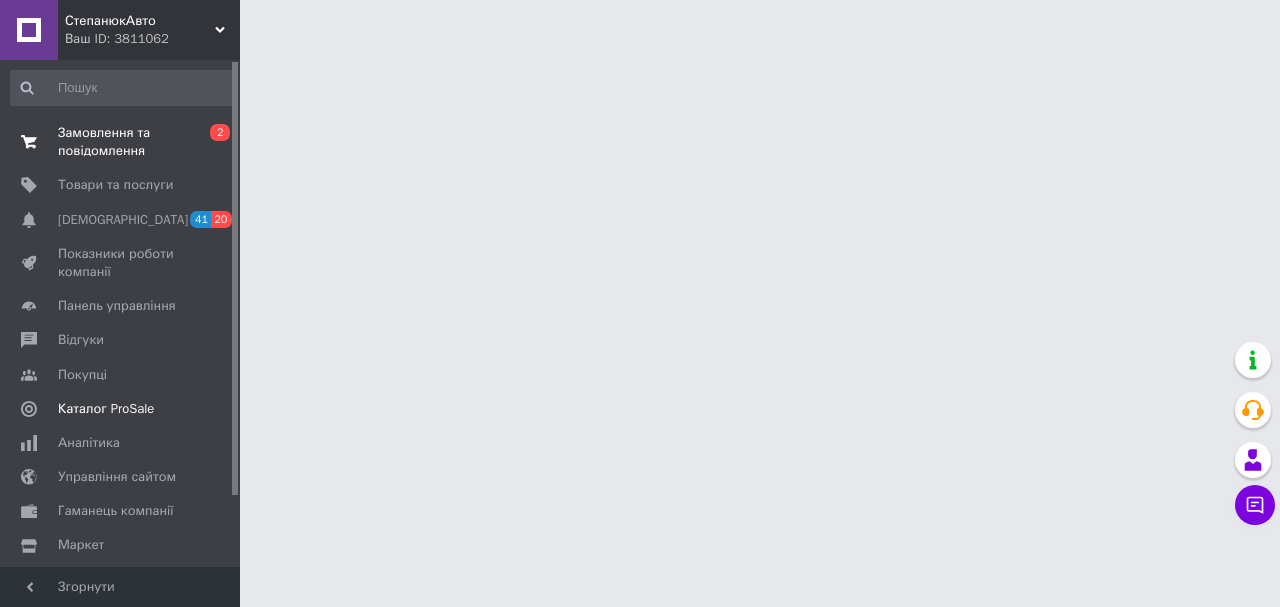 click on "Замовлення та повідомлення" at bounding box center [121, 142] 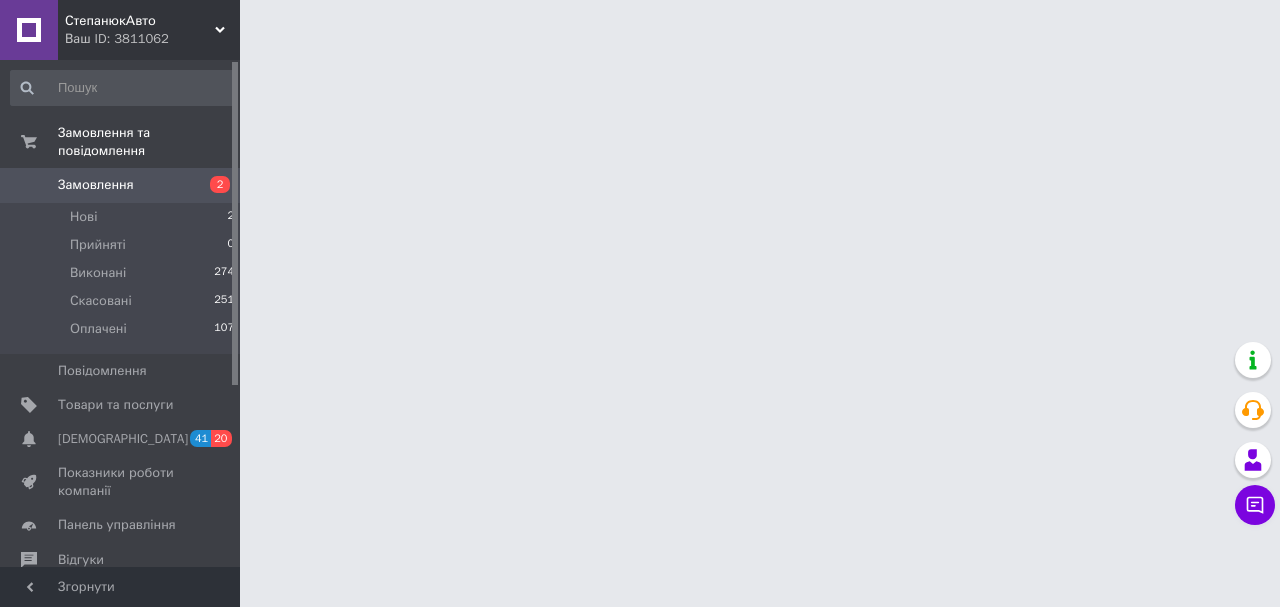 click on "Замовлення" at bounding box center [96, 185] 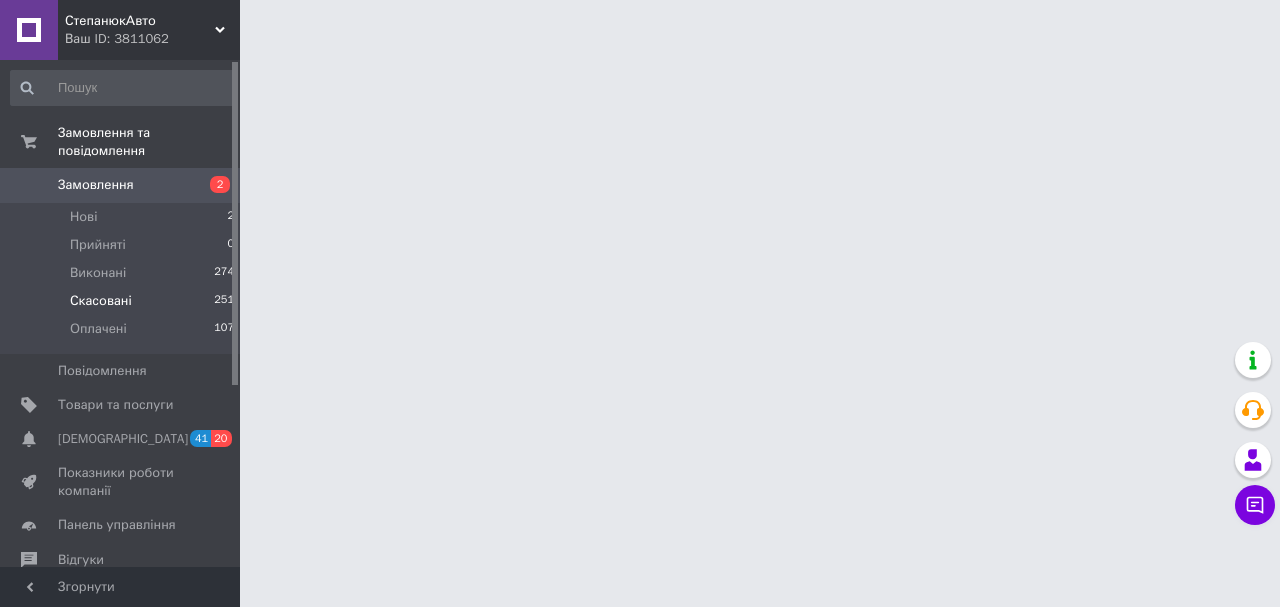 click on "Скасовані" at bounding box center (101, 301) 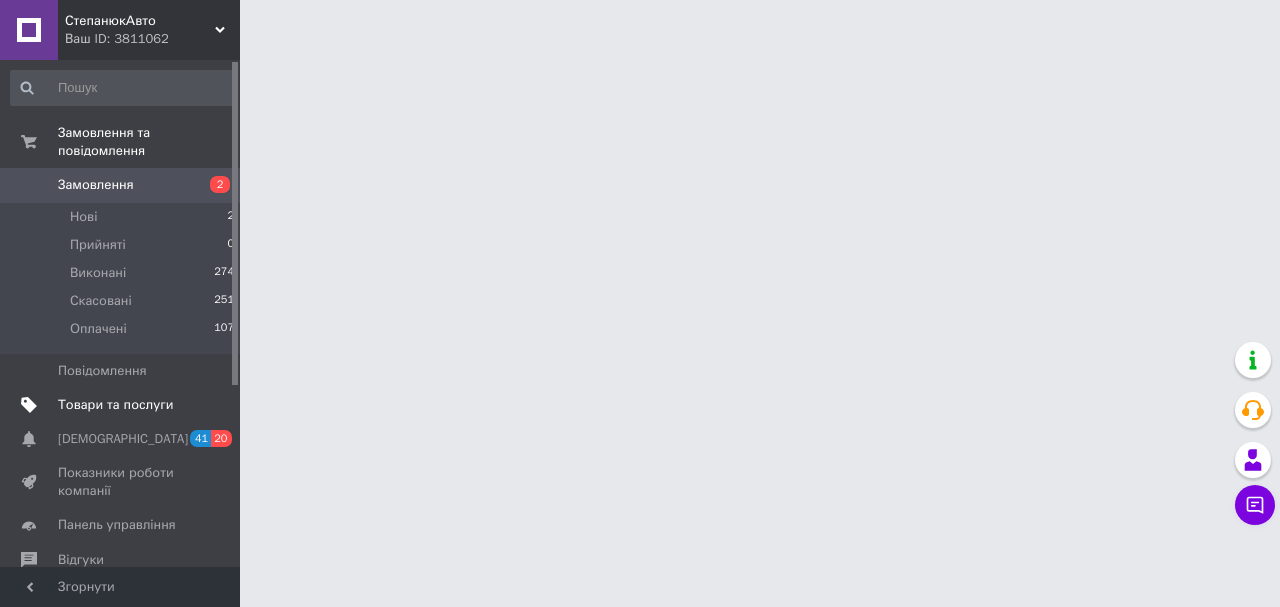 click on "Товари та послуги" at bounding box center (115, 405) 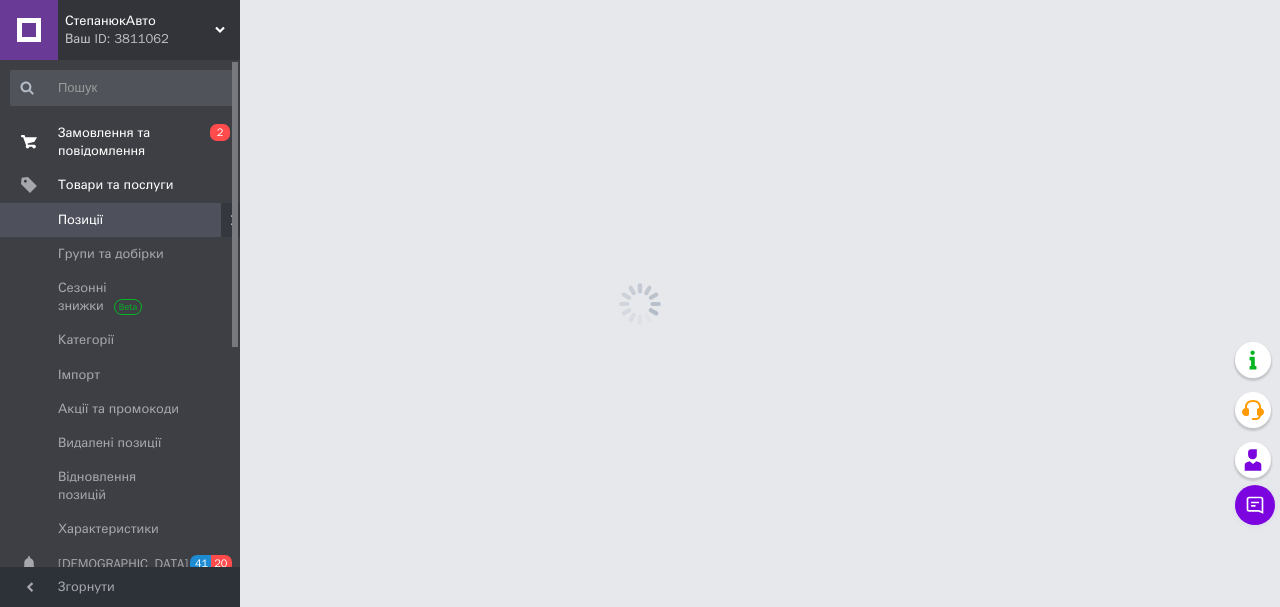 click on "Замовлення та повідомлення" at bounding box center [121, 142] 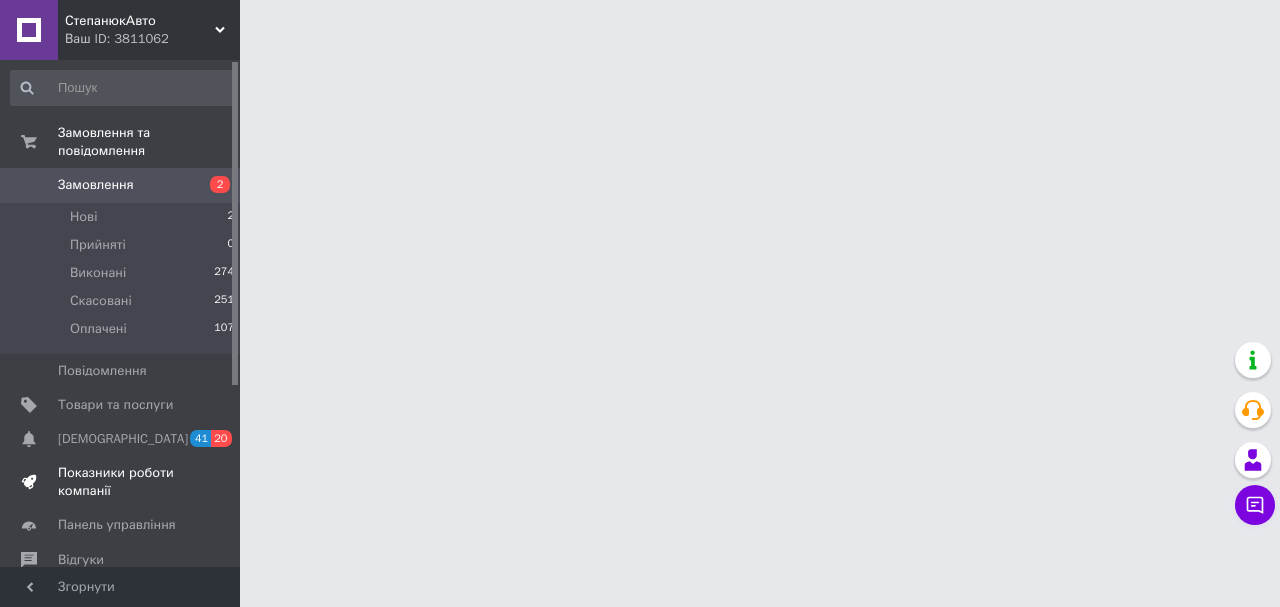 click on "Показники роботи компанії" at bounding box center (121, 482) 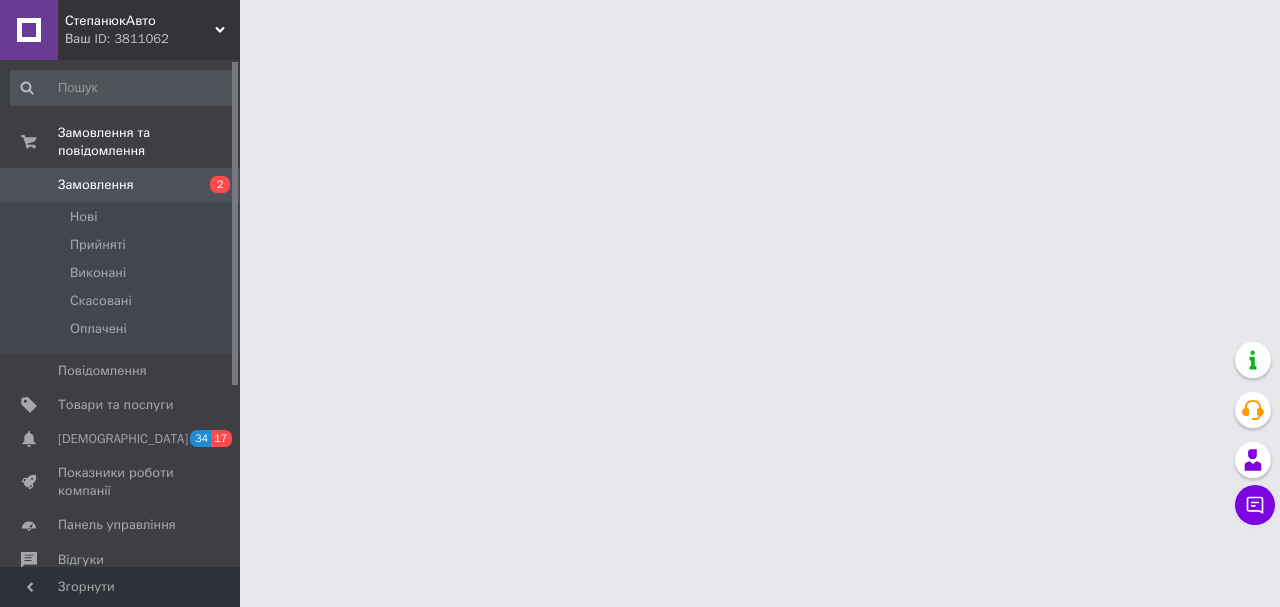 scroll, scrollTop: 0, scrollLeft: 0, axis: both 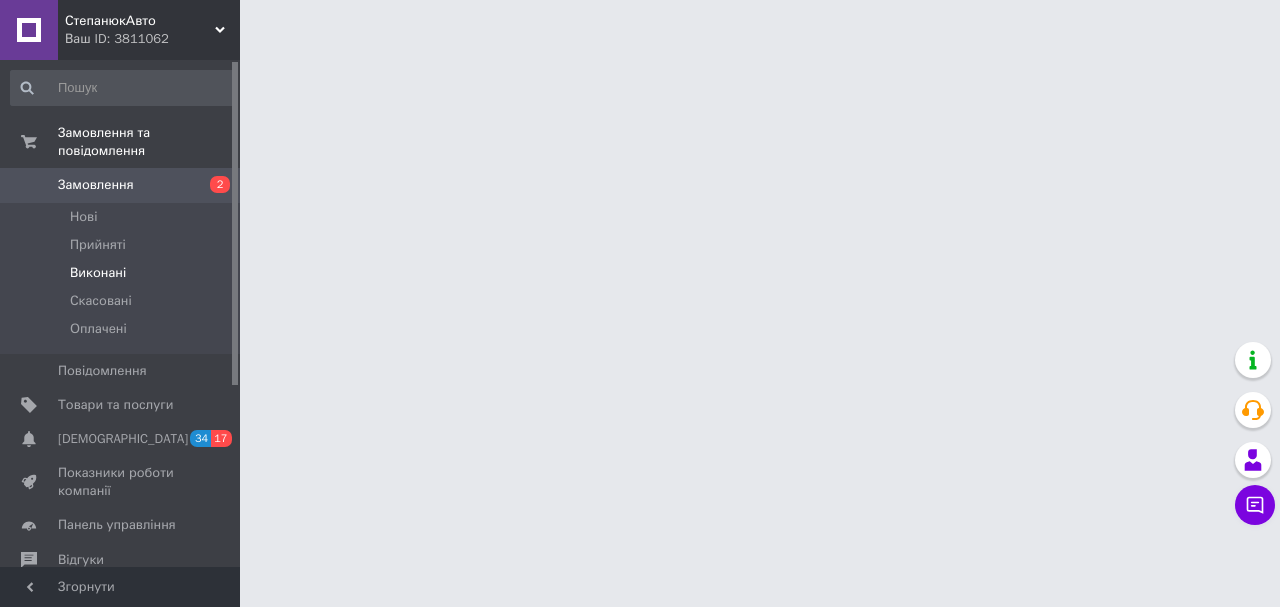 click on "Виконані" at bounding box center [98, 273] 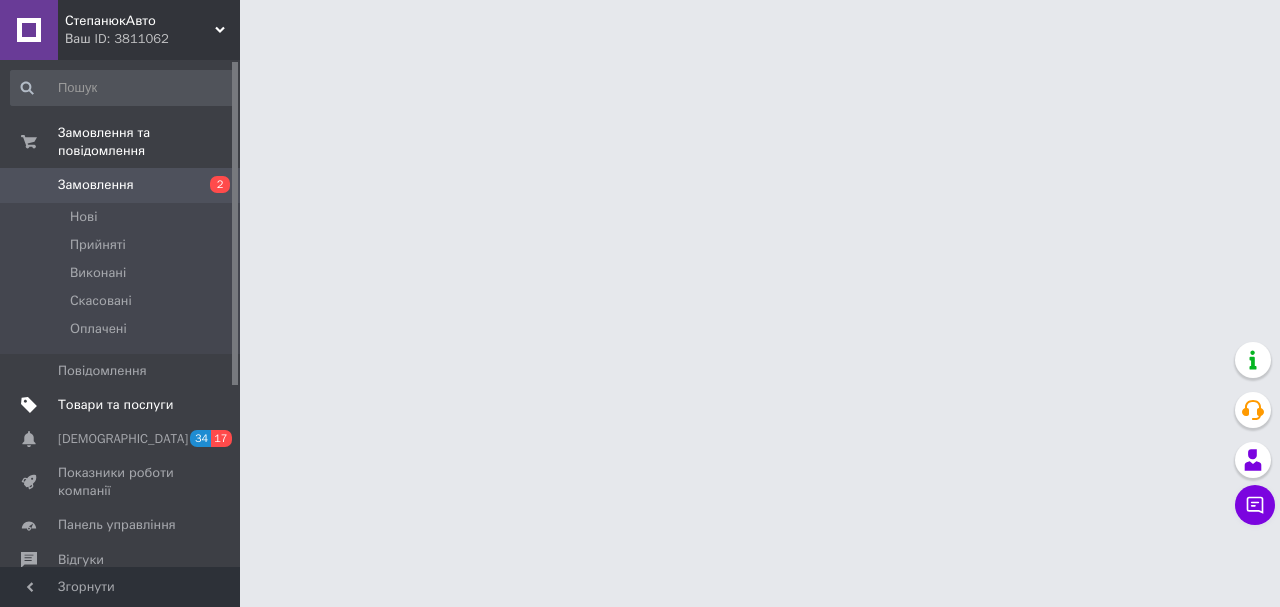 click on "Товари та послуги" at bounding box center (115, 405) 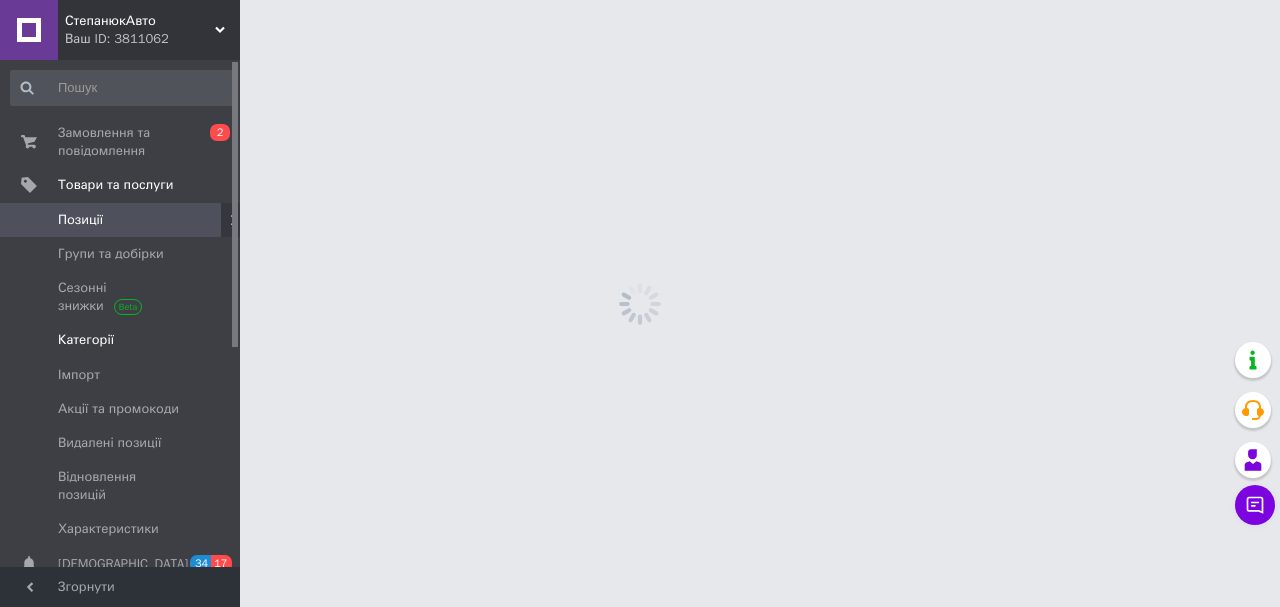 click on "Категорії" at bounding box center (123, 340) 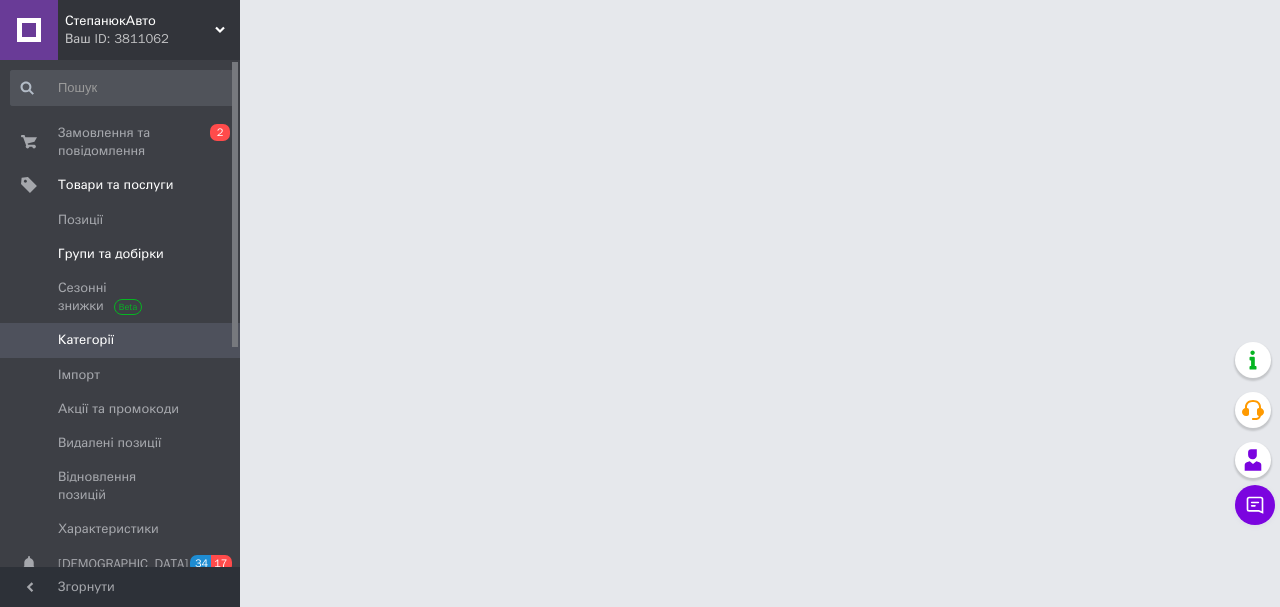 click on "Групи та добірки" at bounding box center (111, 254) 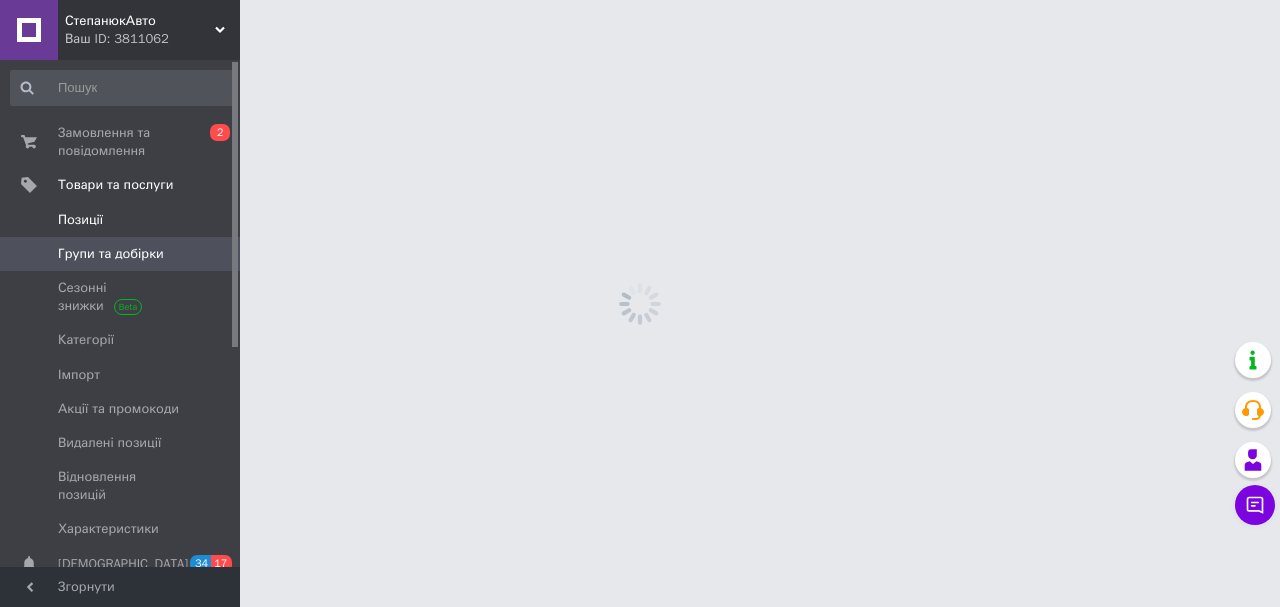 click on "Позиції" at bounding box center [80, 220] 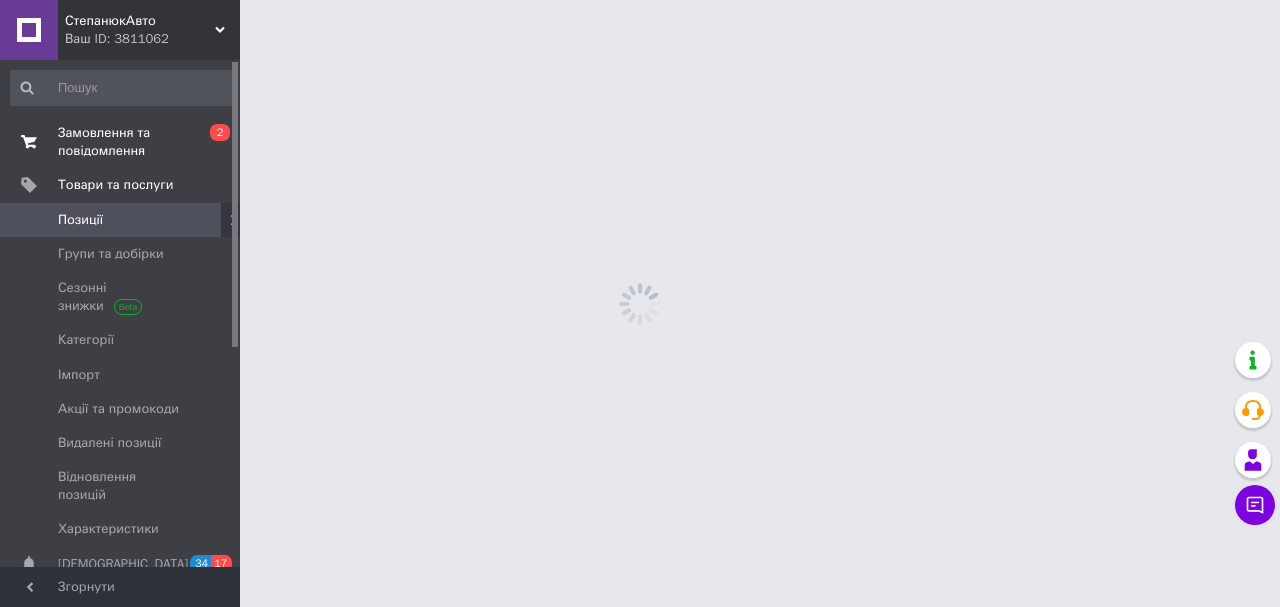 click on "Замовлення та повідомлення" at bounding box center (121, 142) 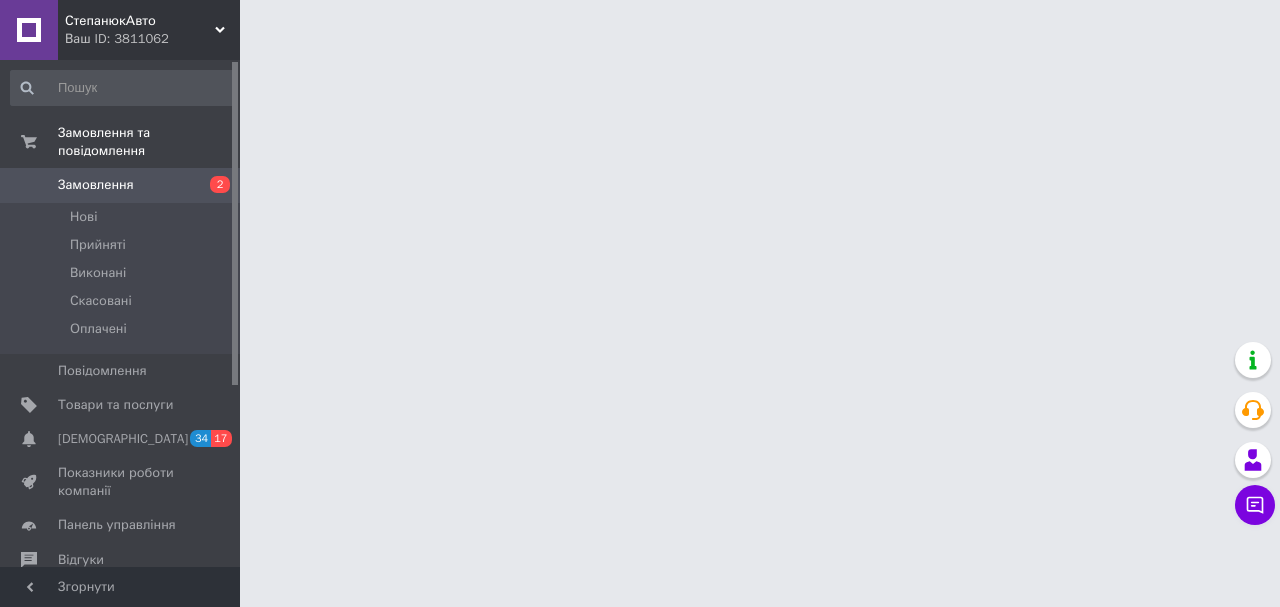 click on "Замовлення" at bounding box center [96, 185] 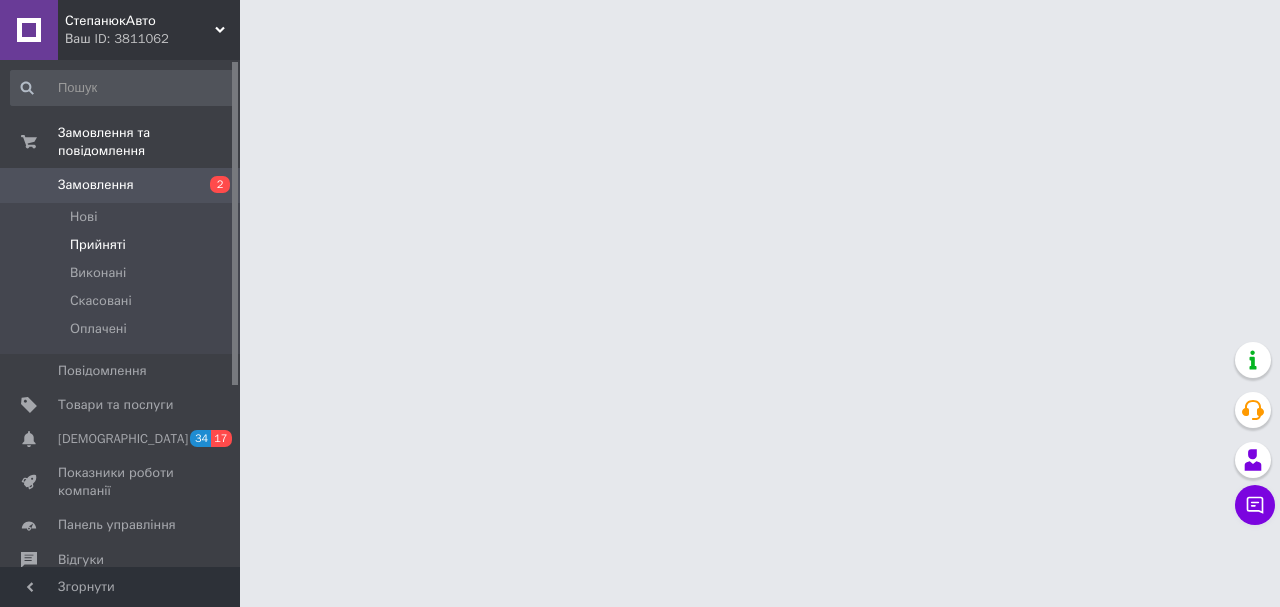 click on "Прийняті" at bounding box center [98, 245] 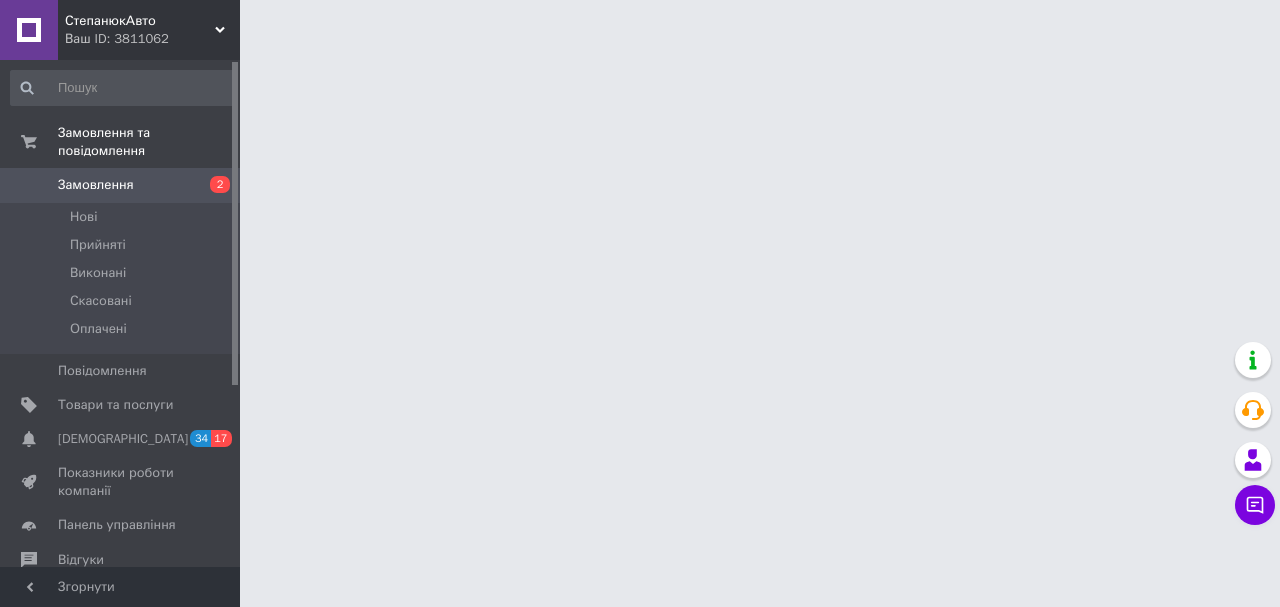 click on "СтепанюкАвто" at bounding box center [140, 21] 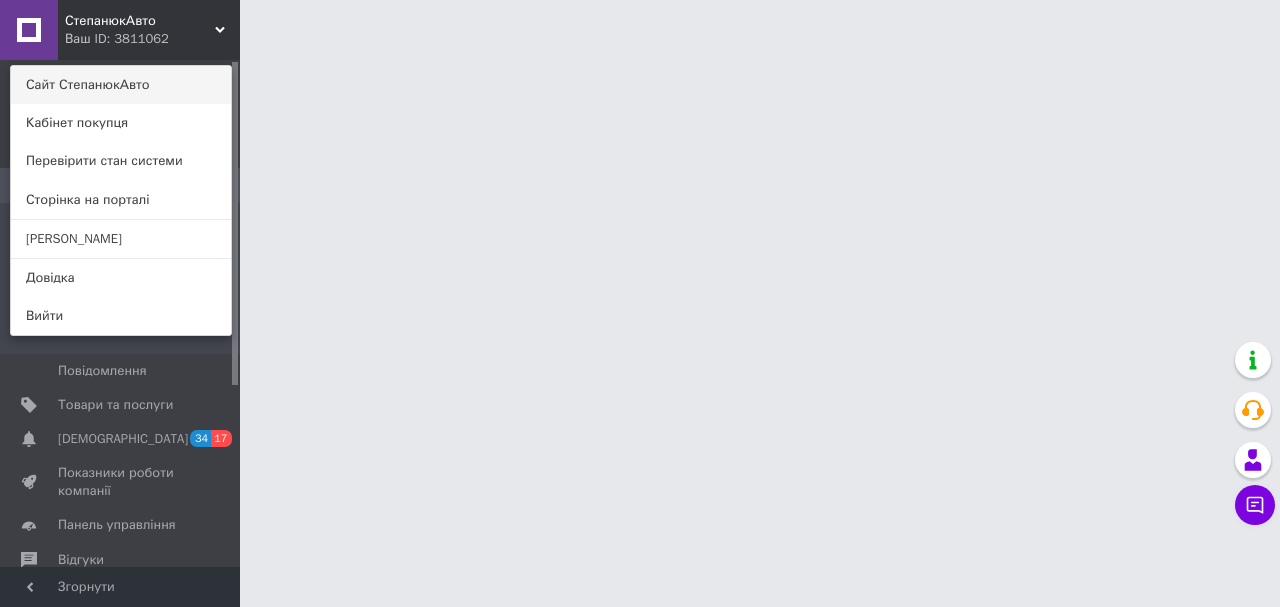 click on "Сайт СтепанюкАвто" at bounding box center [121, 85] 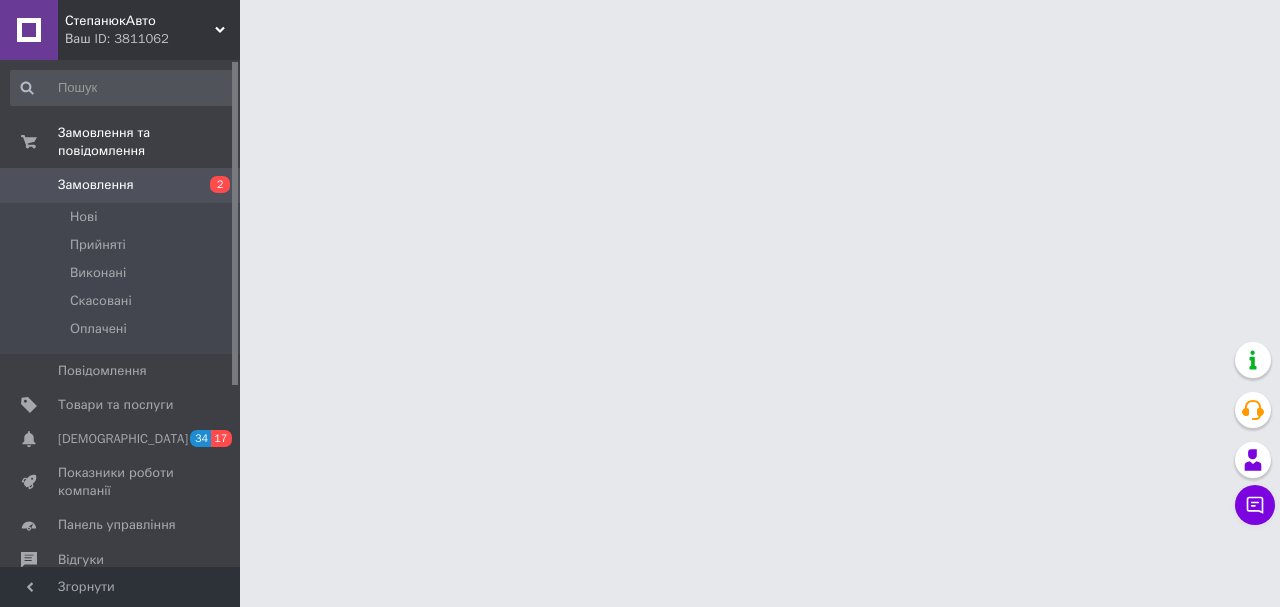 click 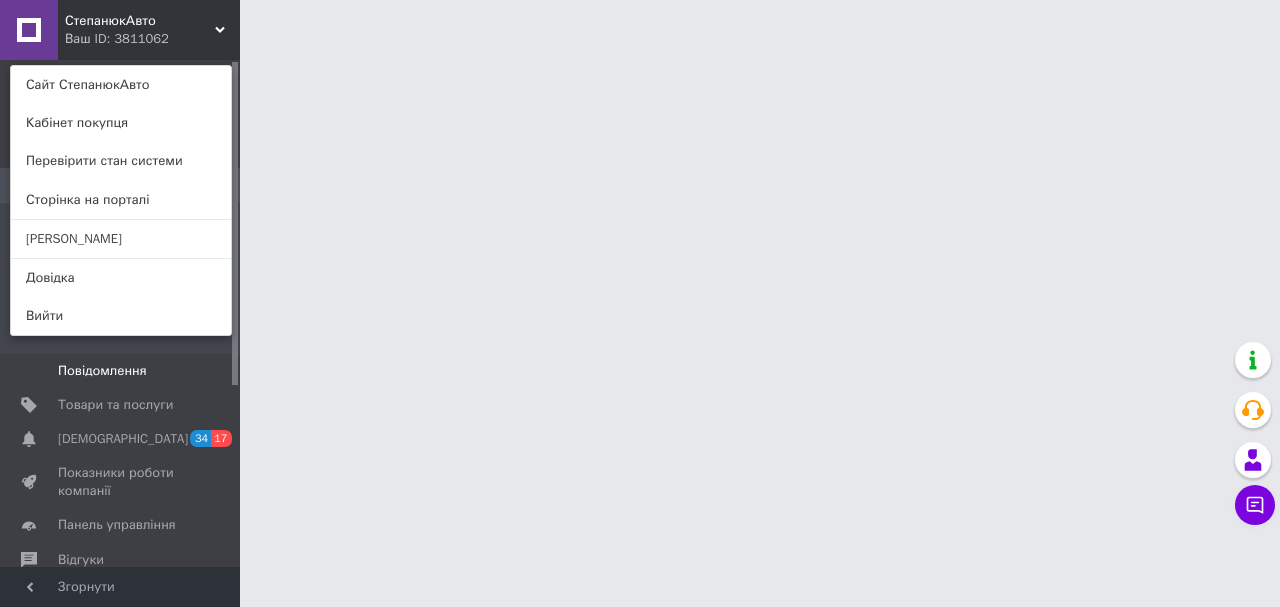 click on "Замовлення та повідомлення Замовлення 2 [GEOGRAPHIC_DATA] Виконані Скасовані Оплачені Повідомлення 0 Товари та послуги Сповіщення 34 17 Показники роботи компанії Панель управління Відгуки Клієнти Каталог ProSale Аналітика Управління сайтом Гаманець компанії [PERSON_NAME] Тарифи та рахунки Prom мікс 1 000" at bounding box center [123, 501] 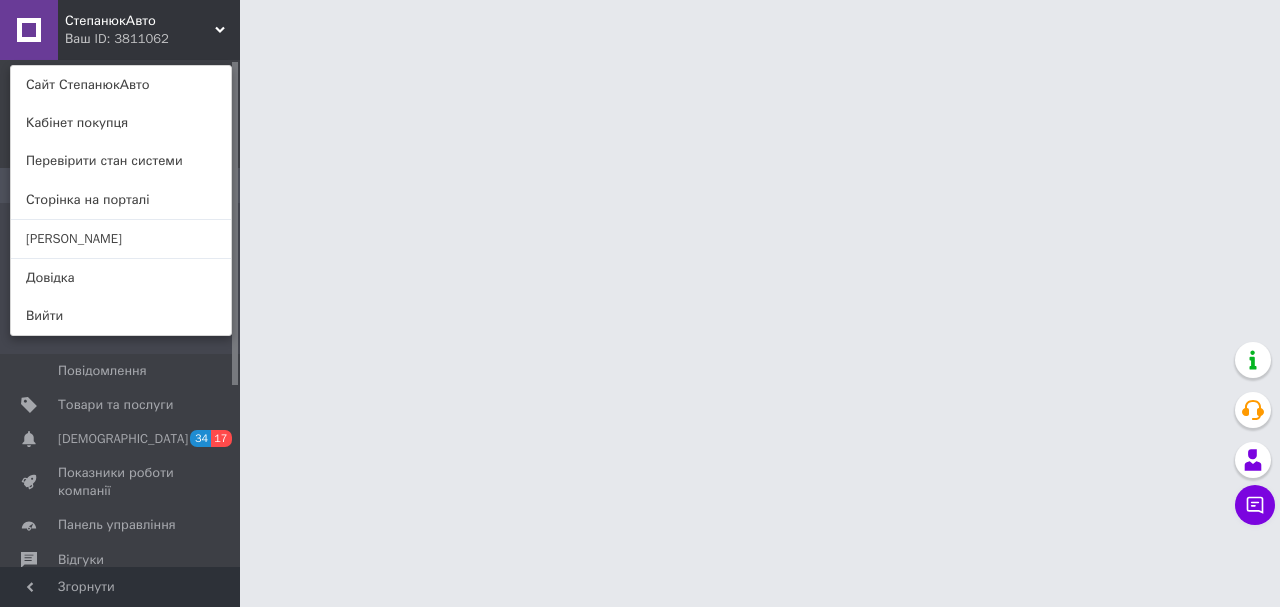 click on "Сайт СтепанюкАвто" at bounding box center (121, 85) 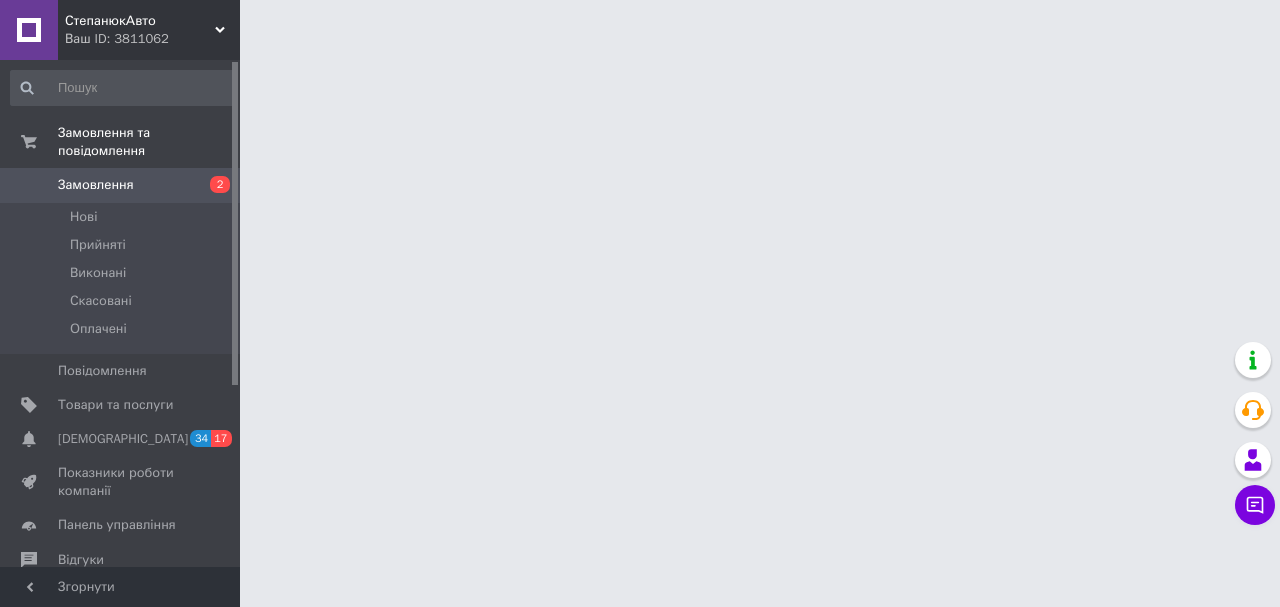 click on "Замовлення" at bounding box center [96, 185] 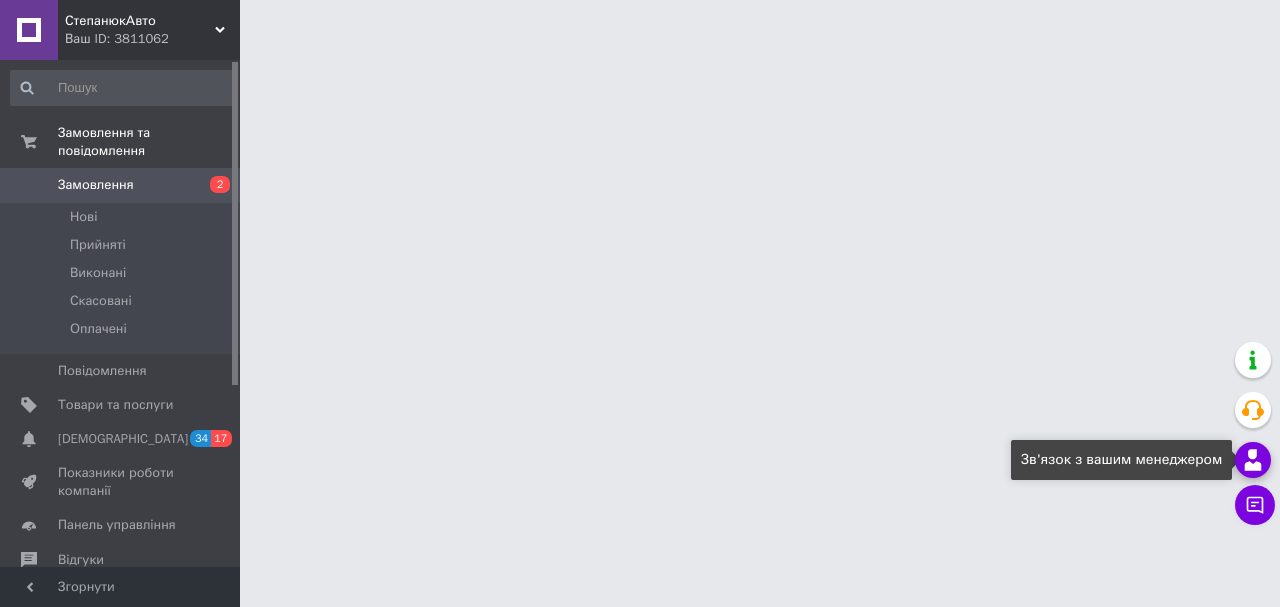 click 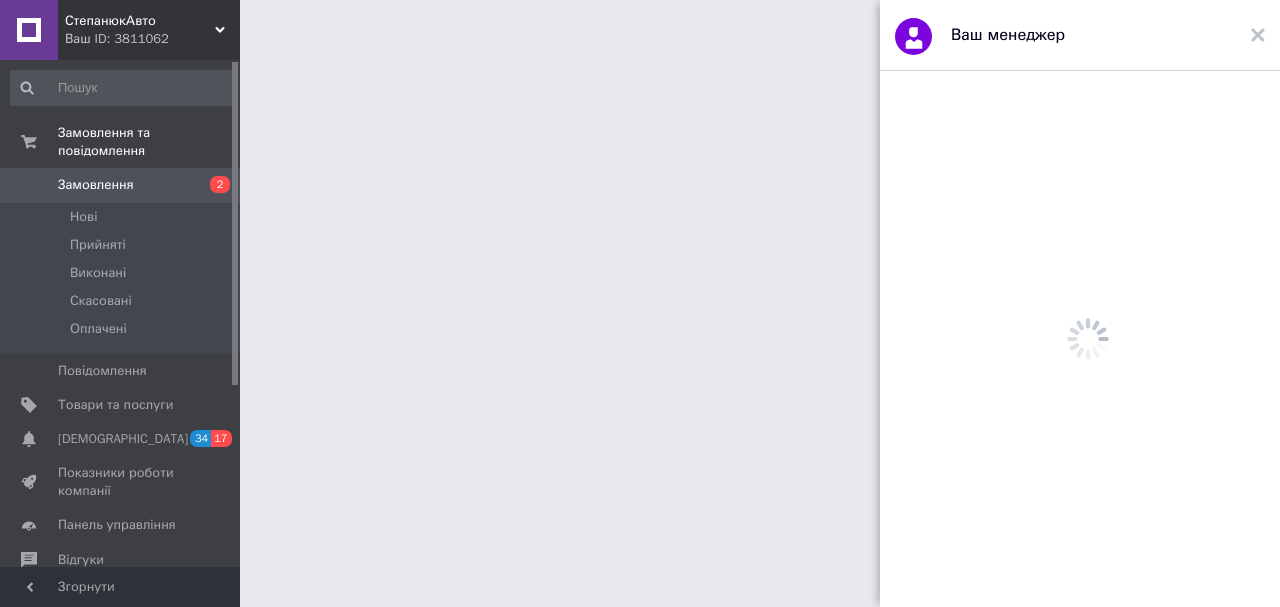 drag, startPoint x: 901, startPoint y: 10, endPoint x: 932, endPoint y: 86, distance: 82.07923 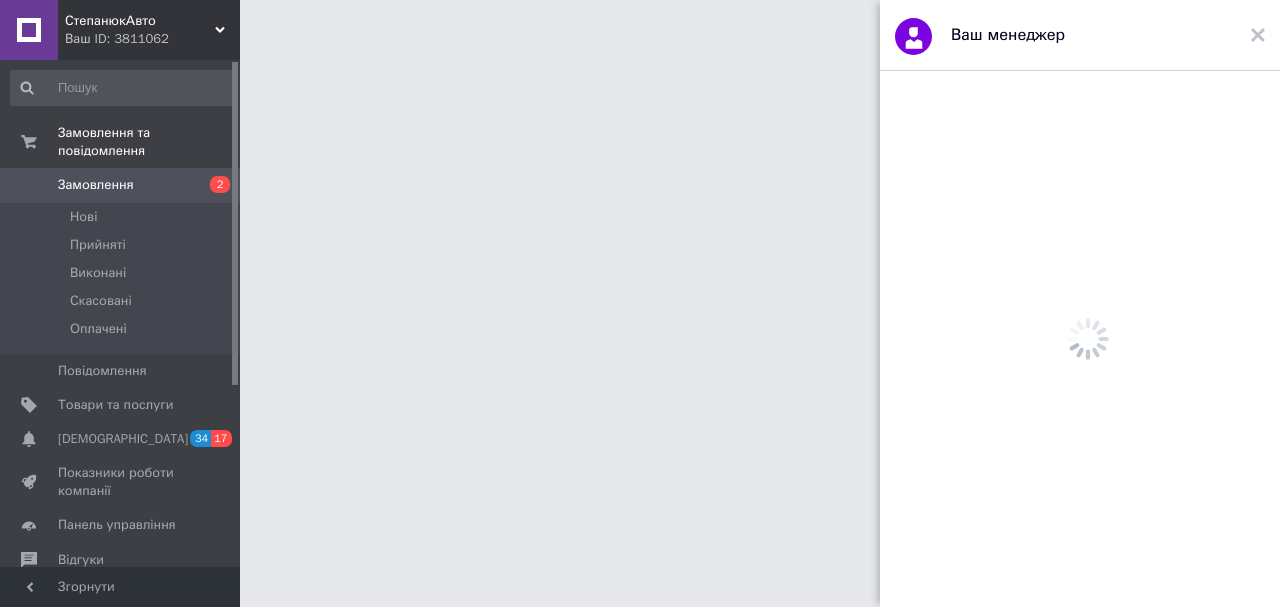click on "Ваш менеджер" at bounding box center [1080, 35] 